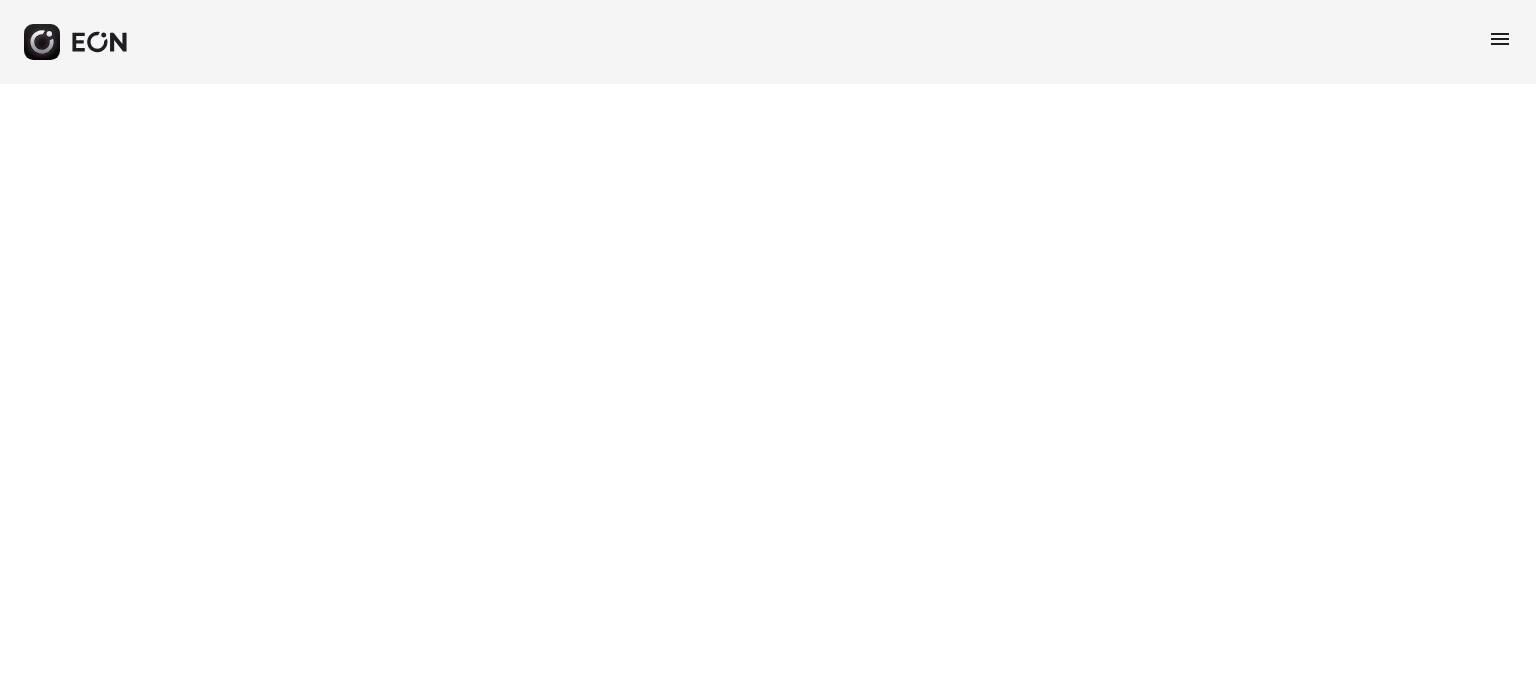 scroll, scrollTop: 0, scrollLeft: 0, axis: both 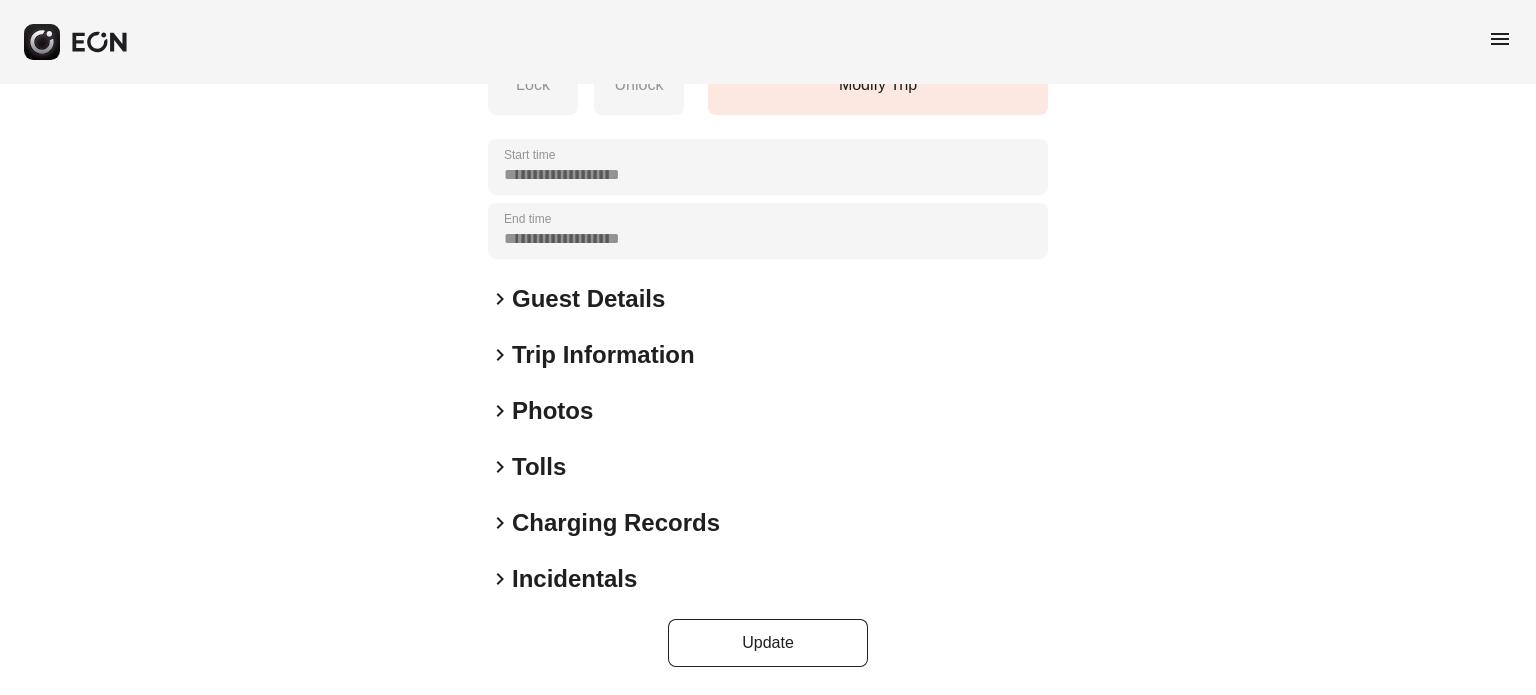click on "Guest Details" at bounding box center (588, 299) 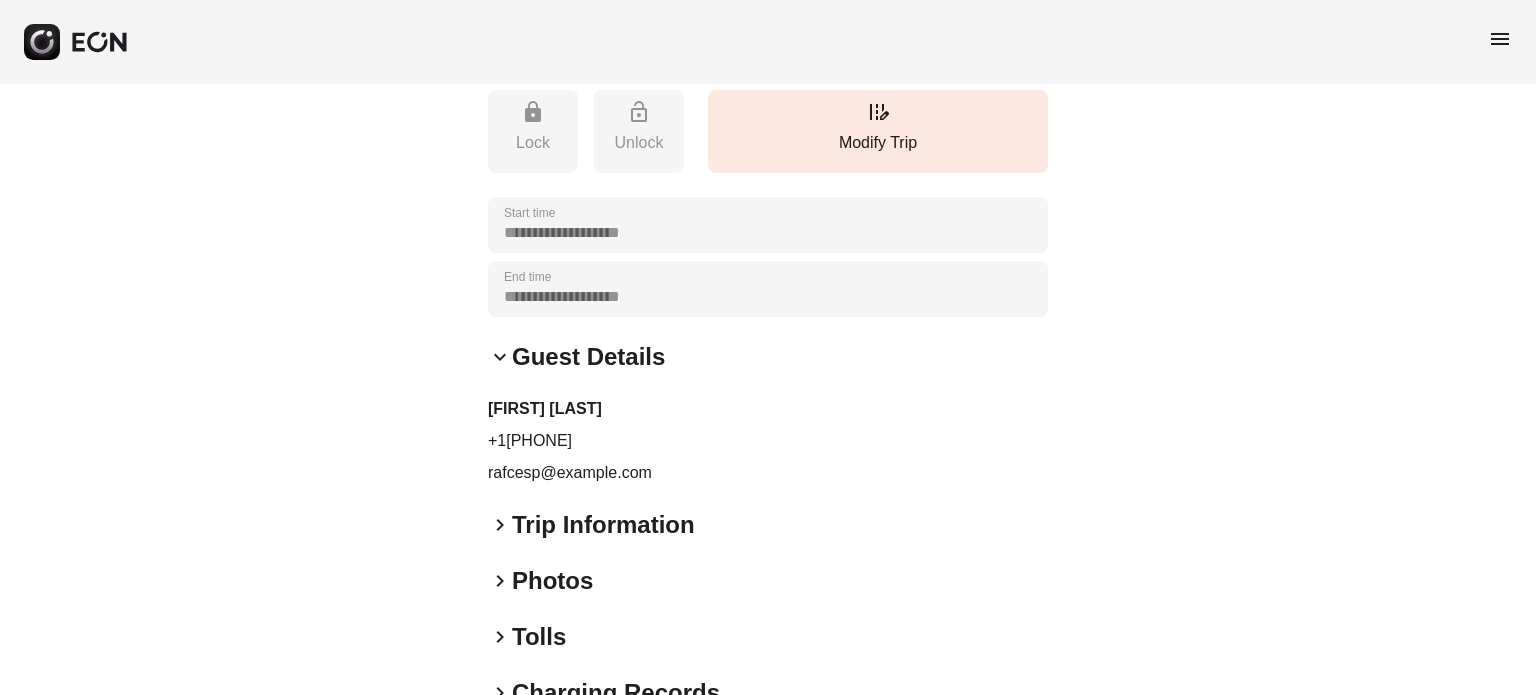 scroll, scrollTop: 0, scrollLeft: 0, axis: both 